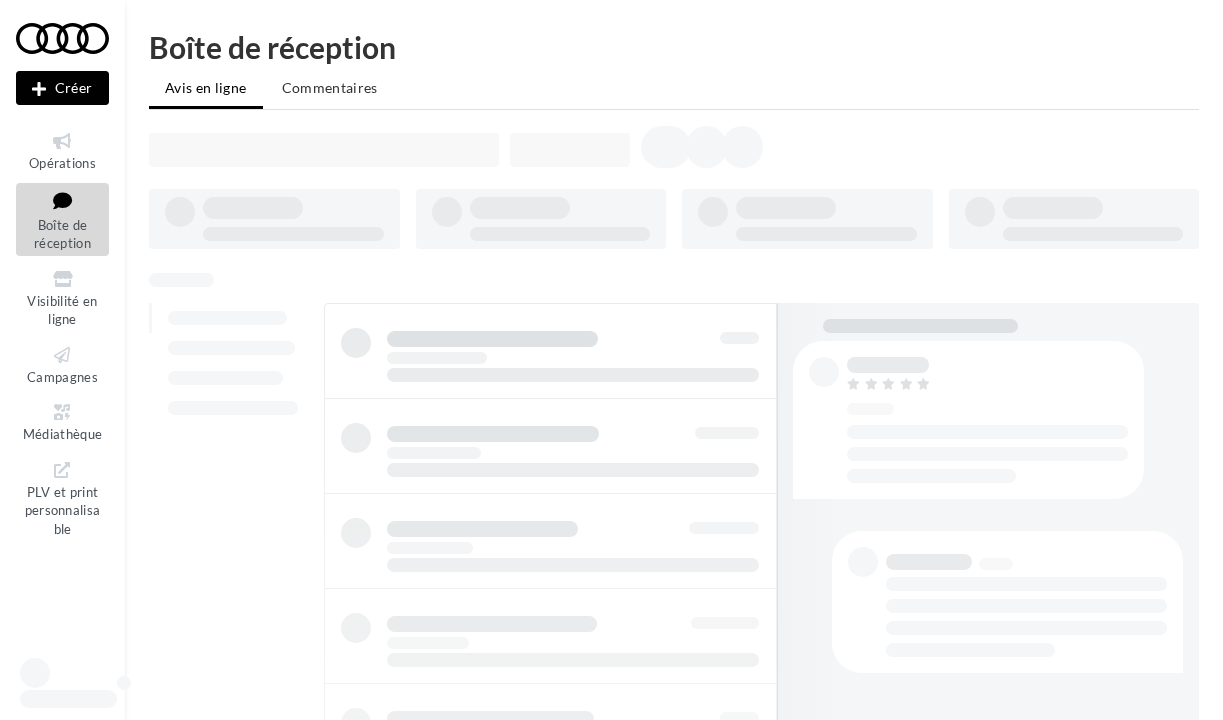 scroll, scrollTop: 0, scrollLeft: 0, axis: both 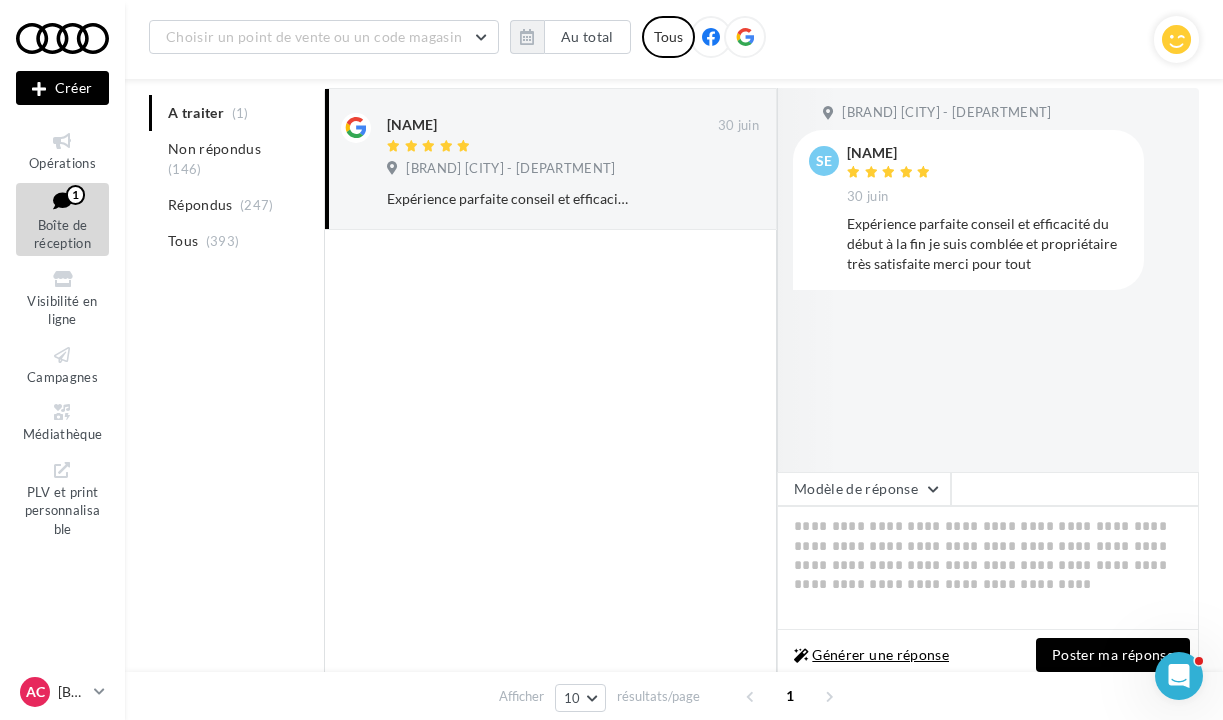 click on "Générer une réponse" at bounding box center (871, 655) 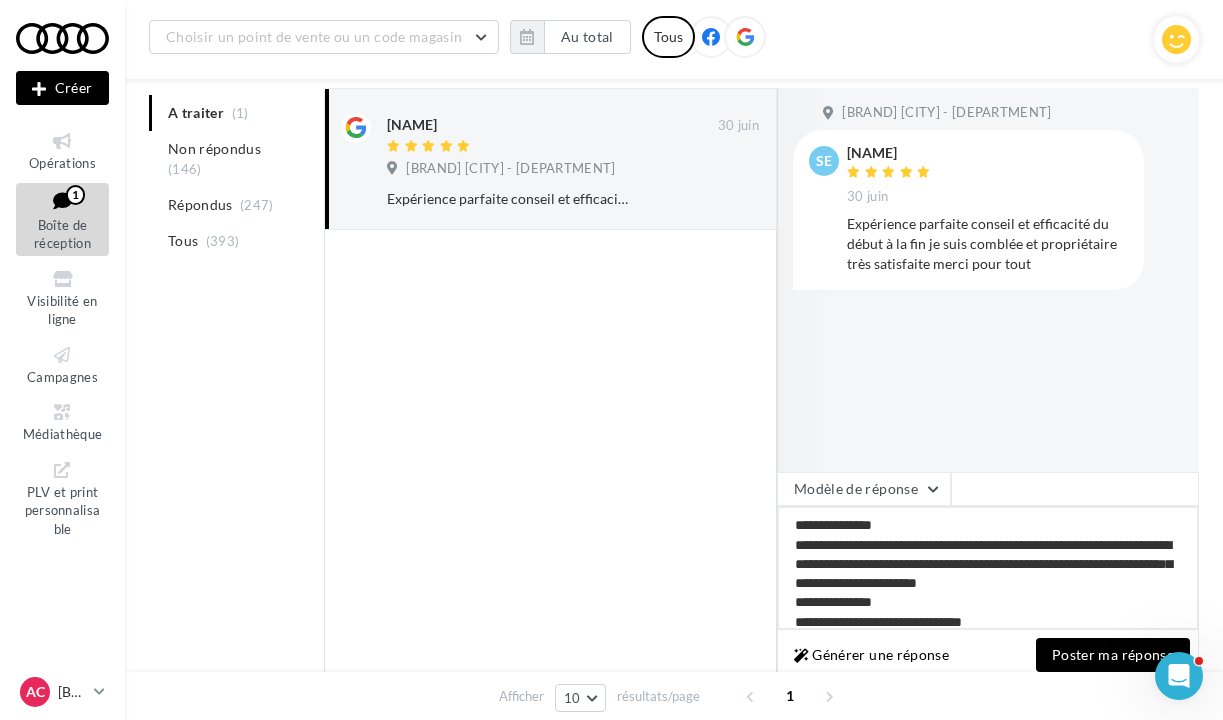 drag, startPoint x: 797, startPoint y: 524, endPoint x: 888, endPoint y: 522, distance: 91.02197 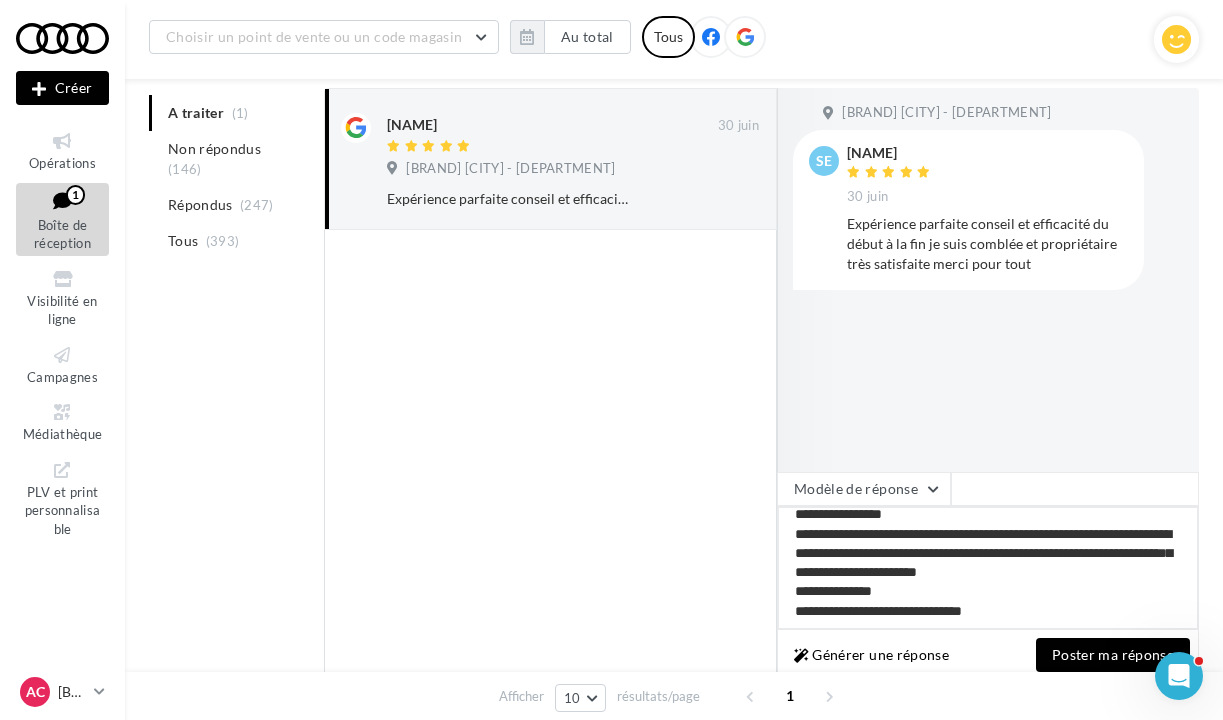scroll, scrollTop: 10, scrollLeft: 0, axis: vertical 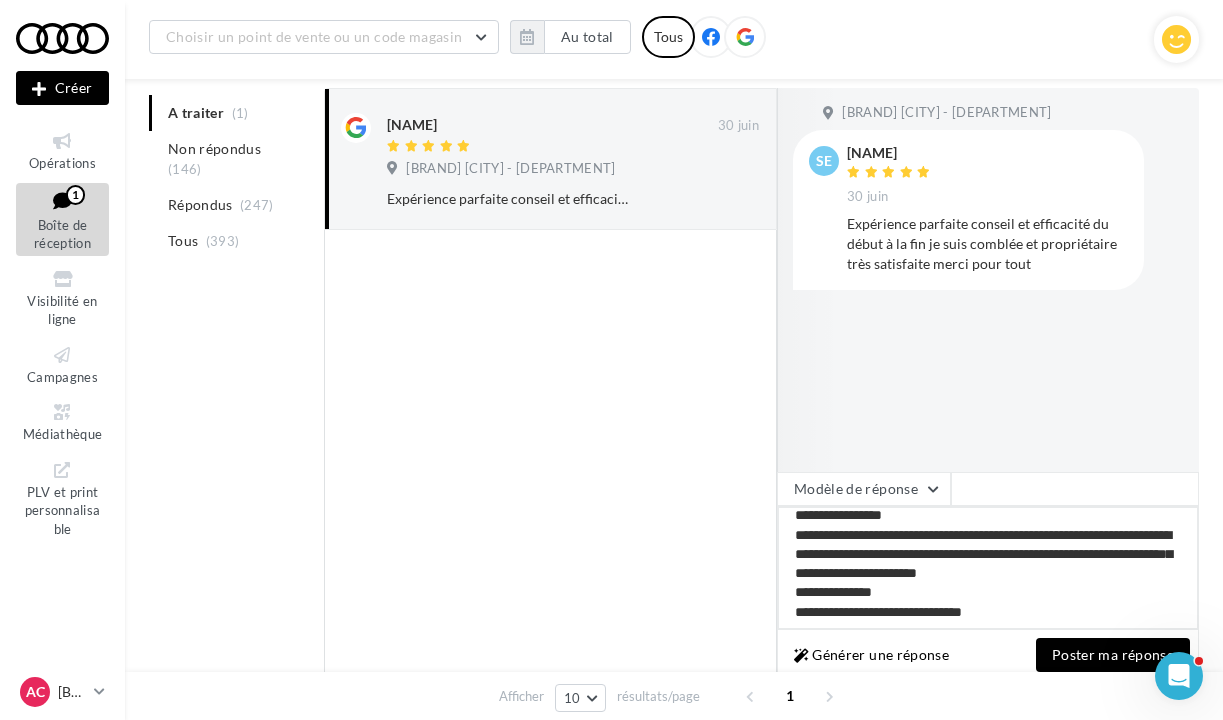 drag, startPoint x: 894, startPoint y: 572, endPoint x: 996, endPoint y: 575, distance: 102.044106 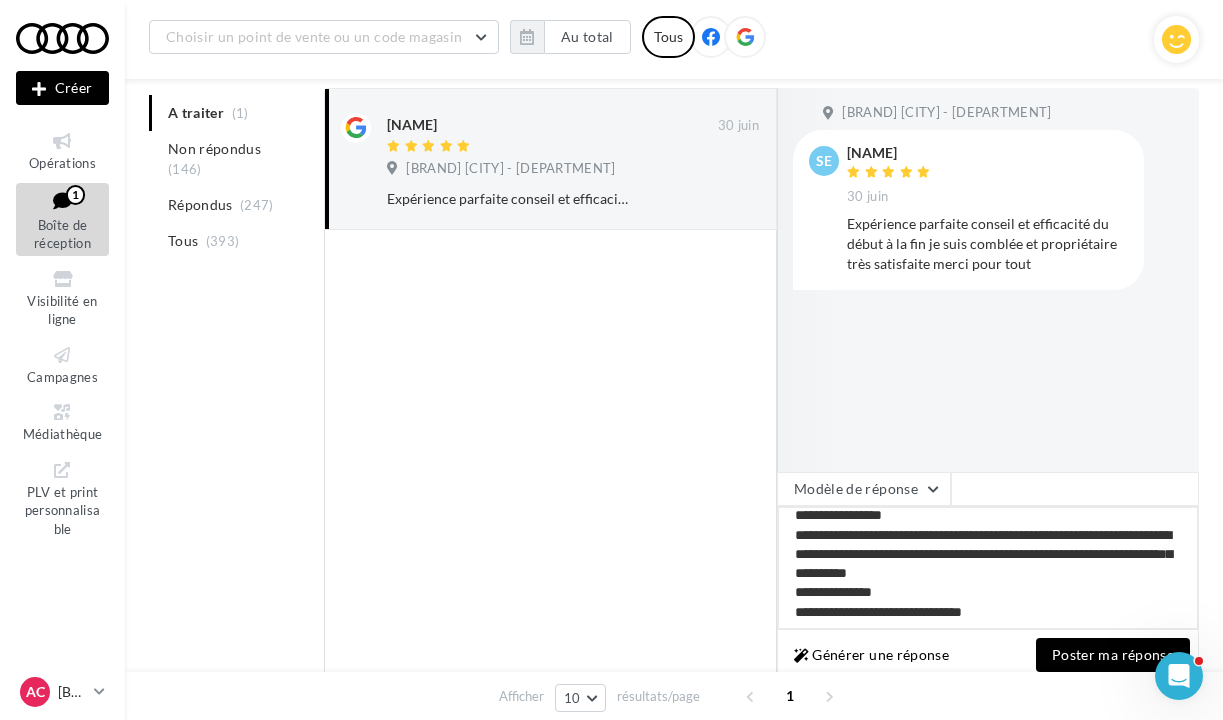 drag, startPoint x: 791, startPoint y: 591, endPoint x: 927, endPoint y: 598, distance: 136.18002 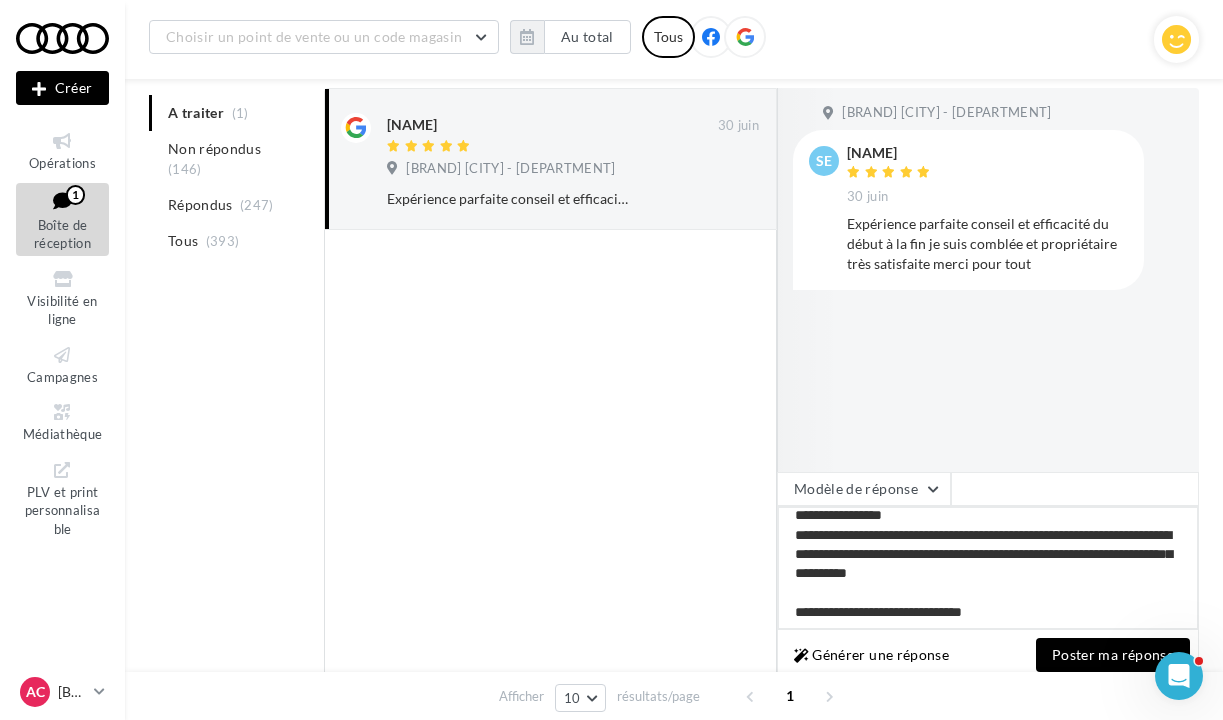 click on "**********" at bounding box center [988, 568] 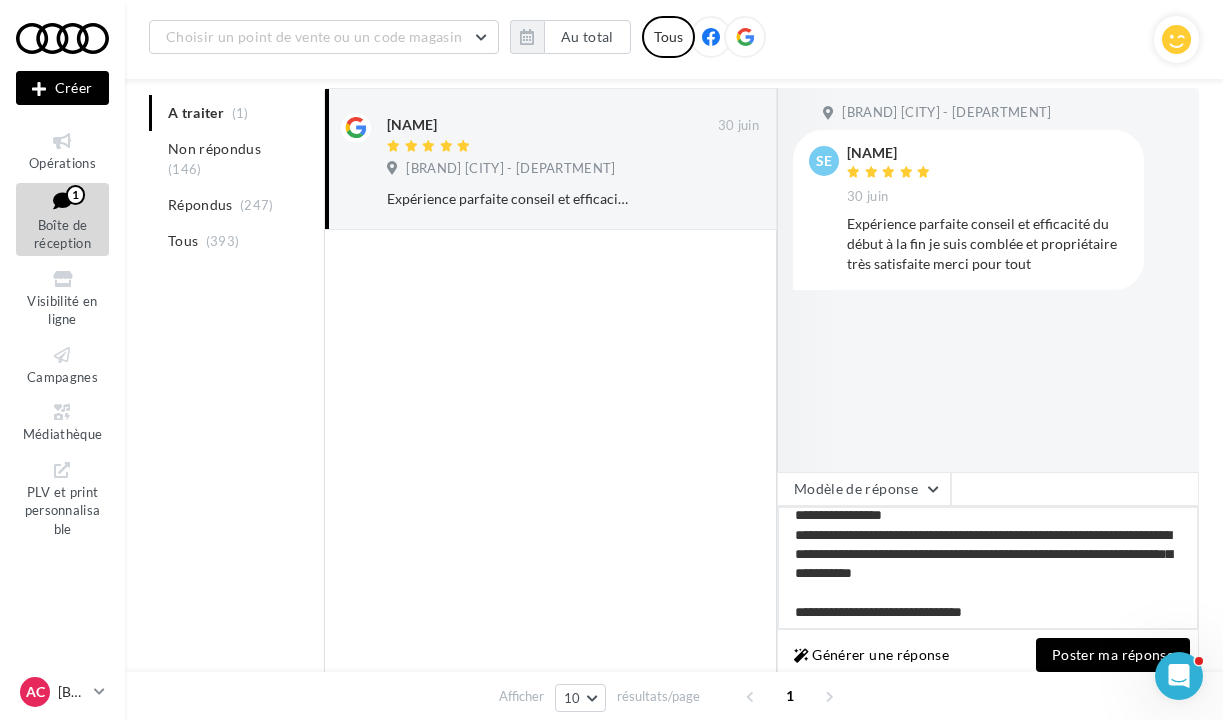 click on "**********" at bounding box center (988, 568) 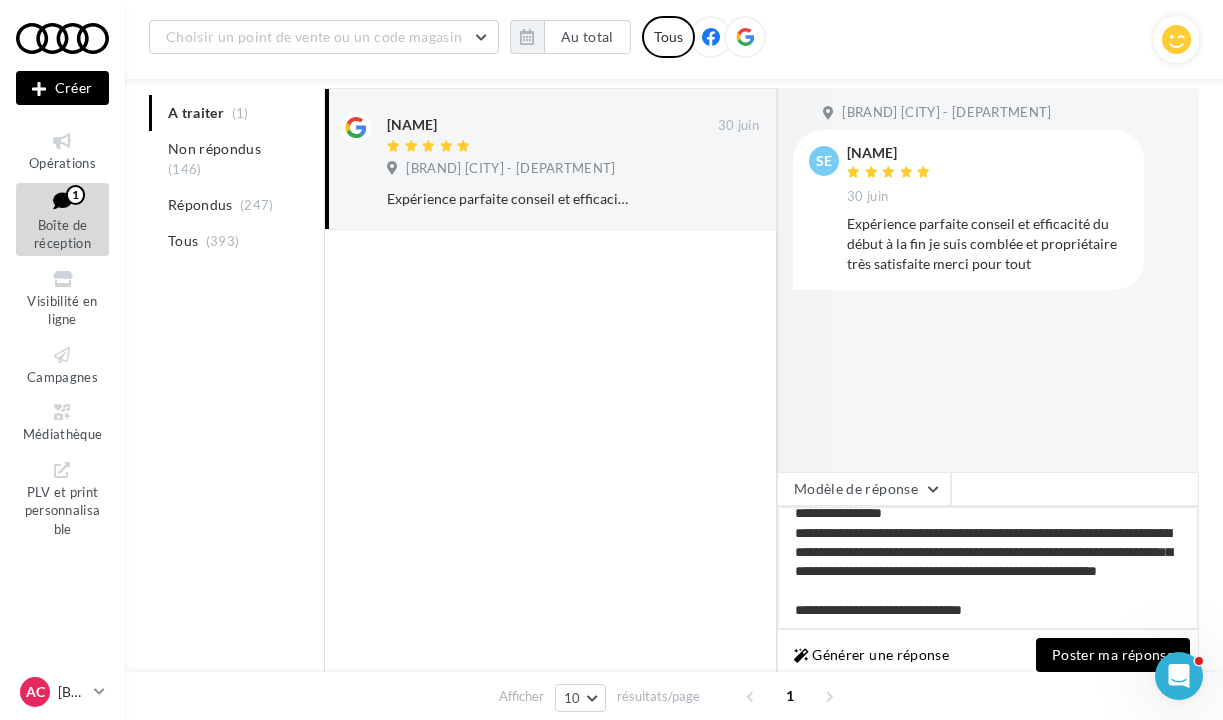 scroll, scrollTop: 29, scrollLeft: 0, axis: vertical 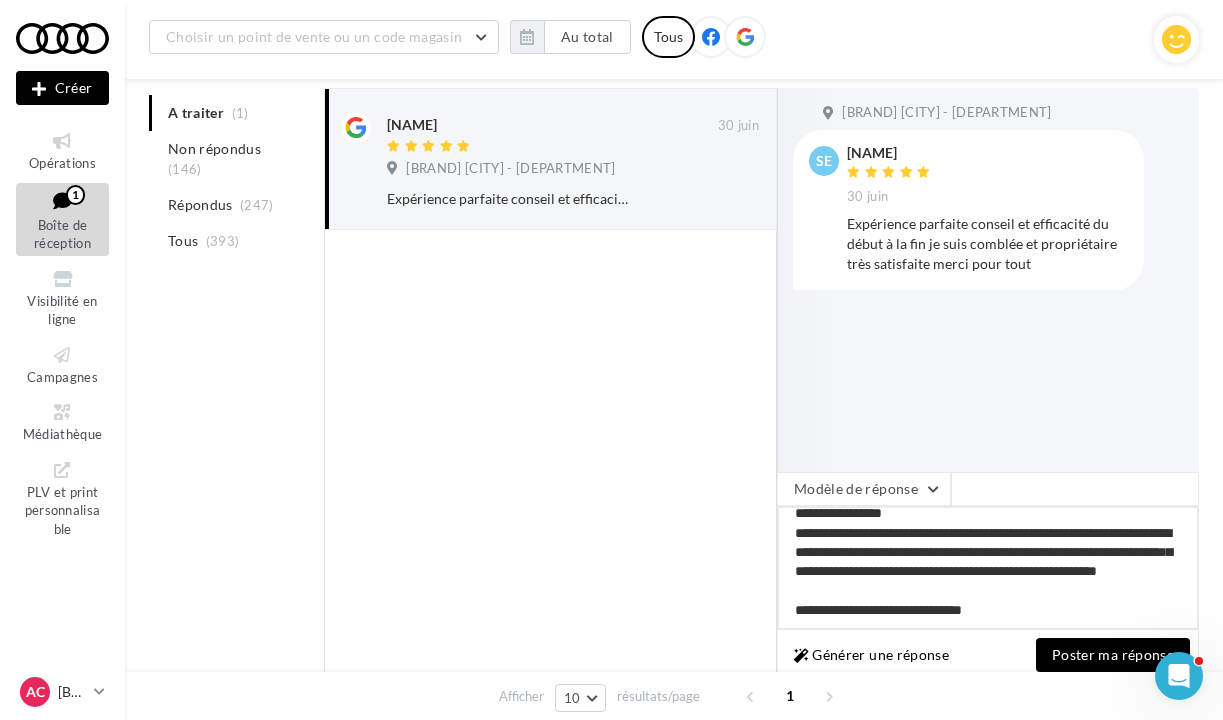 type on "**********" 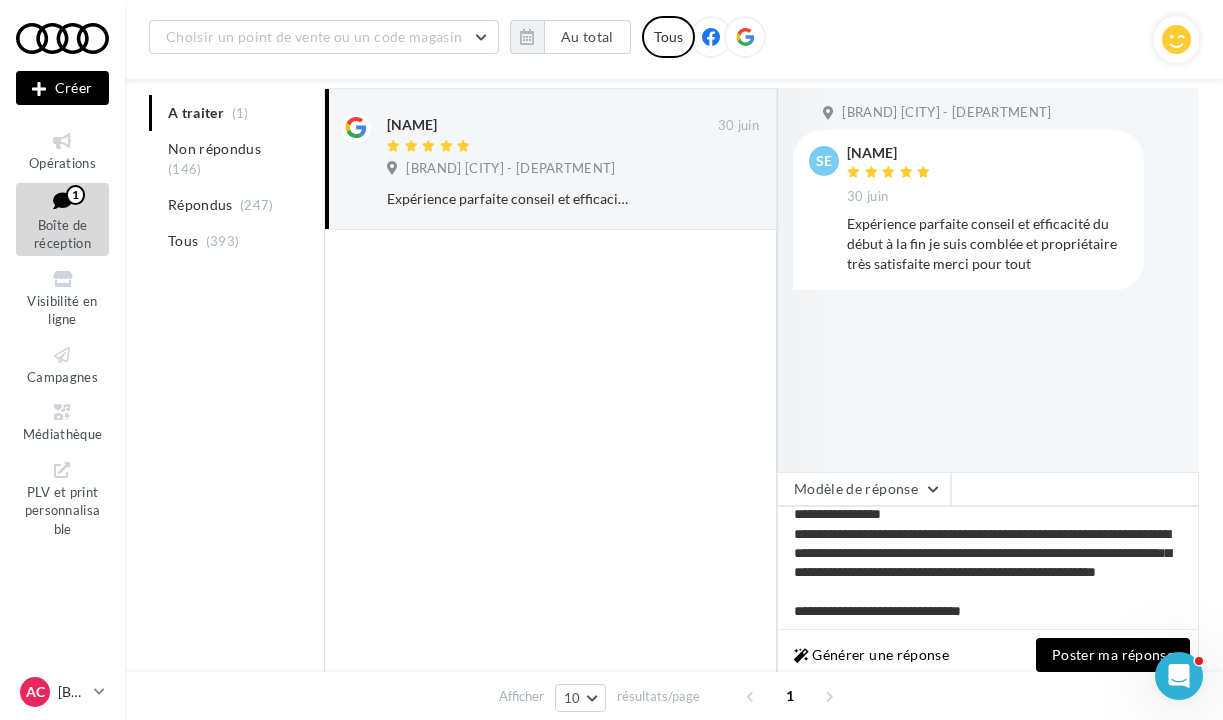 scroll, scrollTop: 27, scrollLeft: 0, axis: vertical 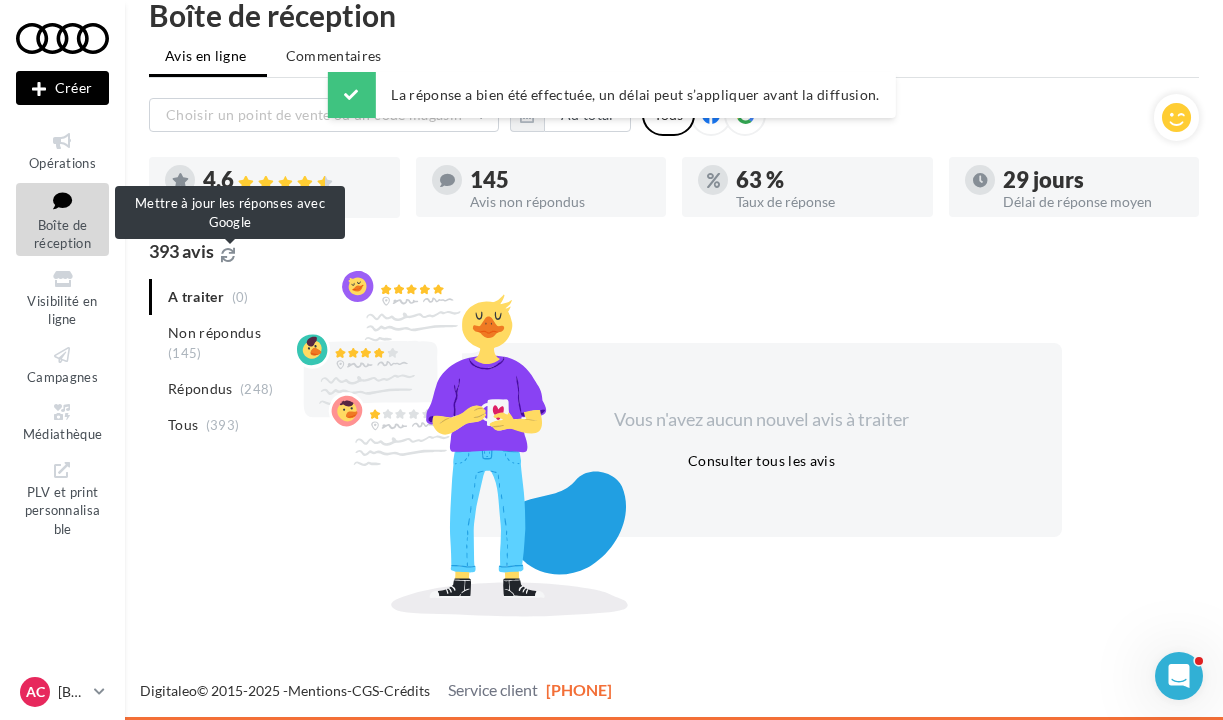 click at bounding box center [228, 255] 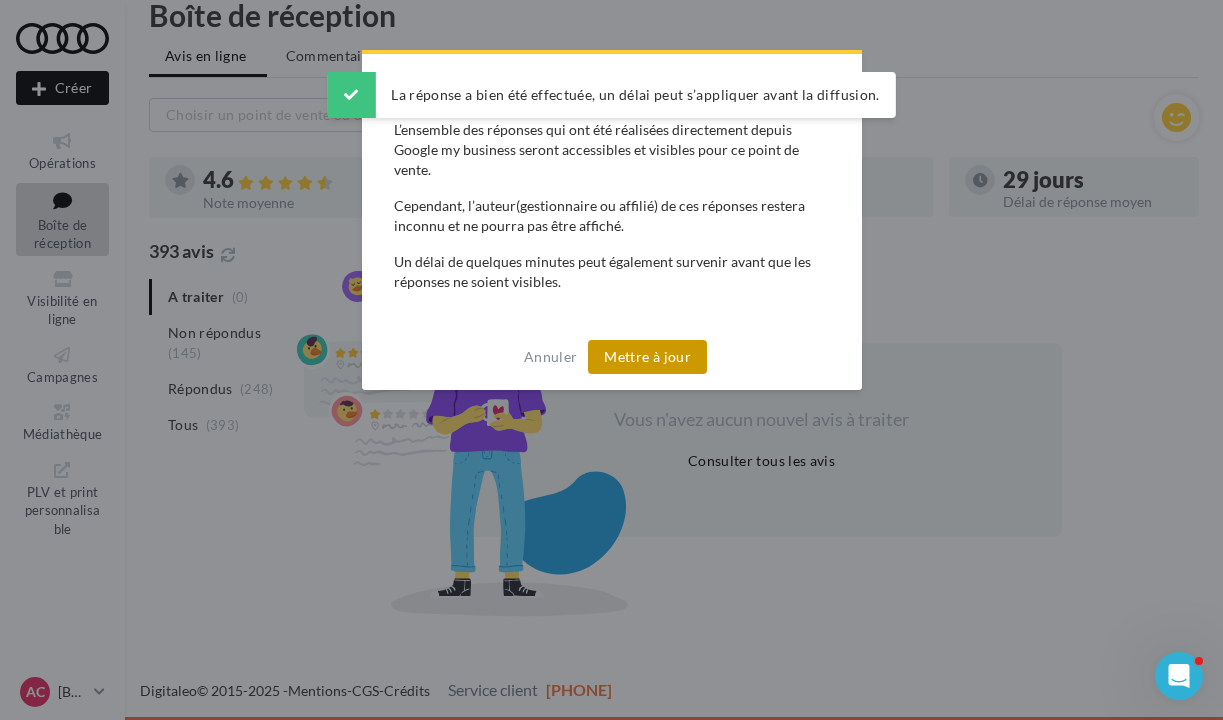 click on "Mettre à jour" at bounding box center (647, 357) 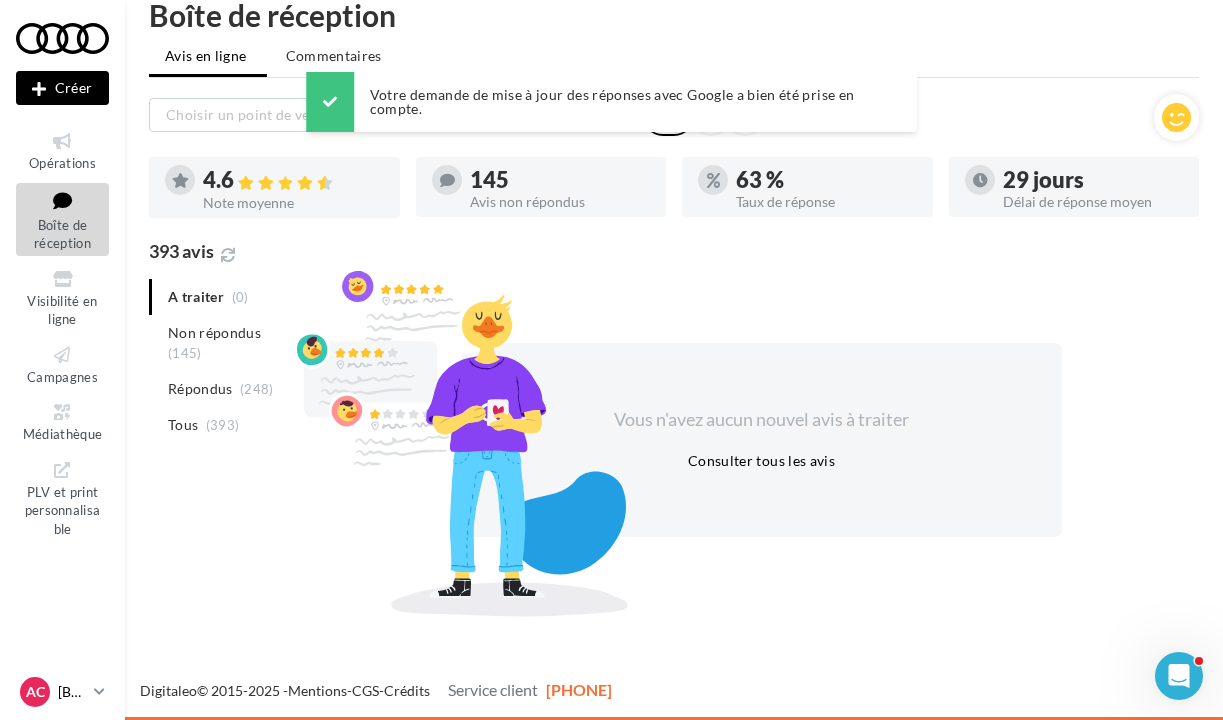 click at bounding box center [99, 691] 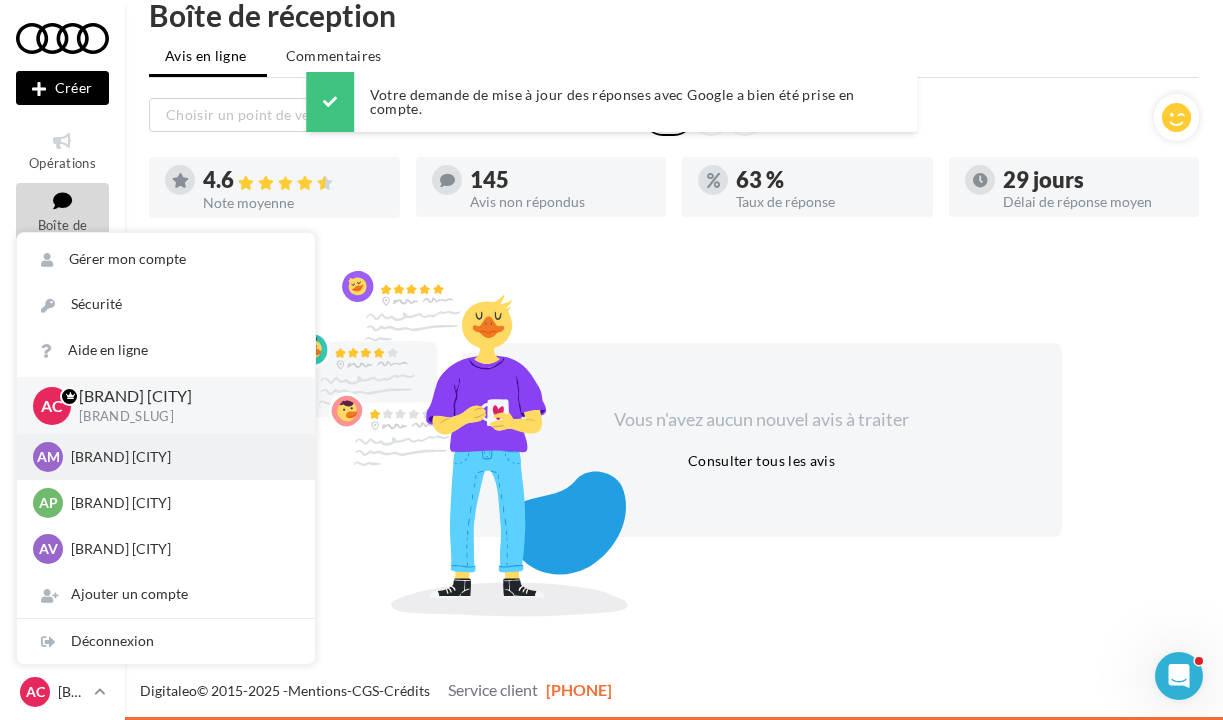 click on "[BRAND] [CITY]" at bounding box center [181, 457] 